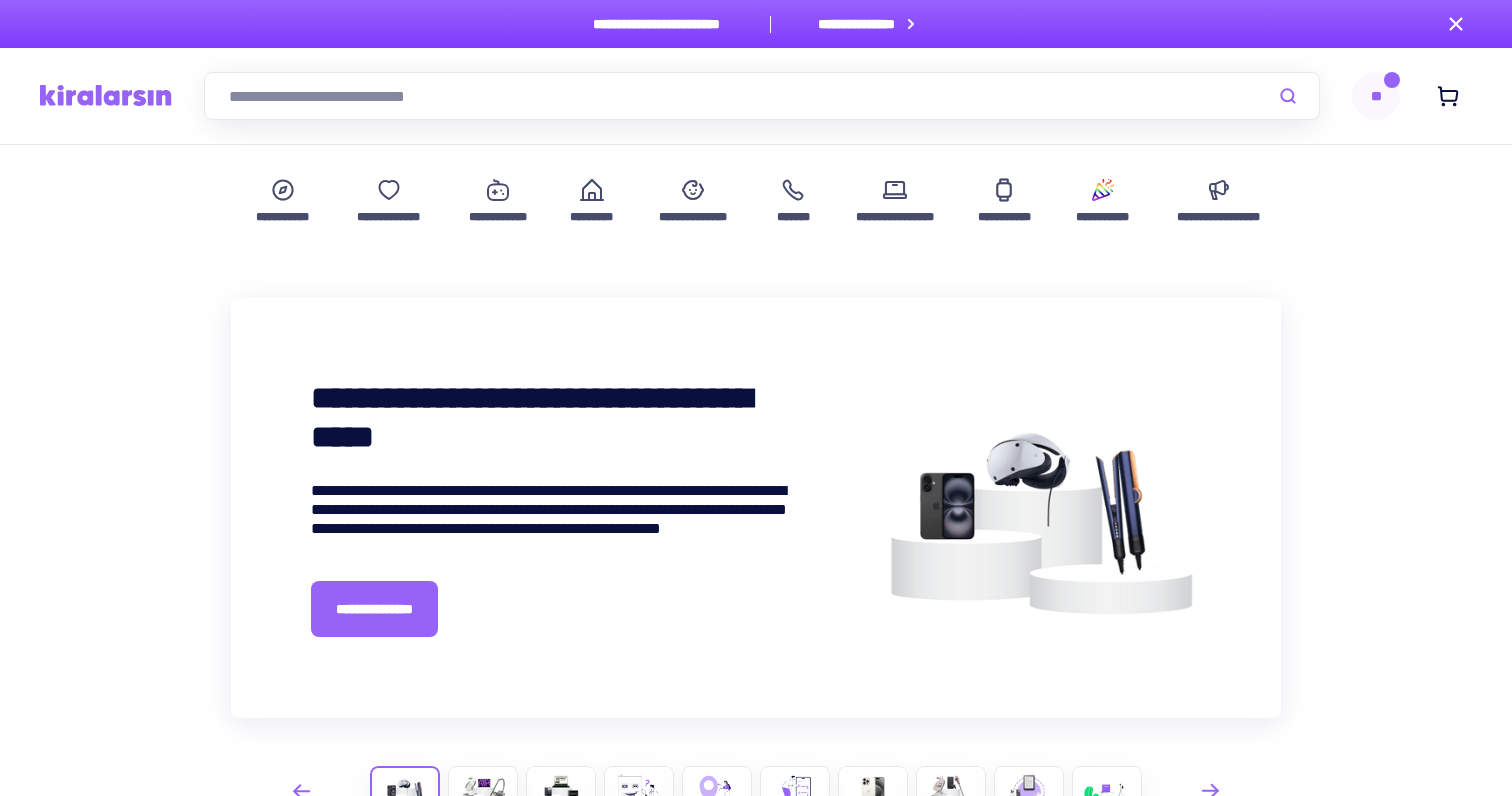 scroll, scrollTop: 0, scrollLeft: 0, axis: both 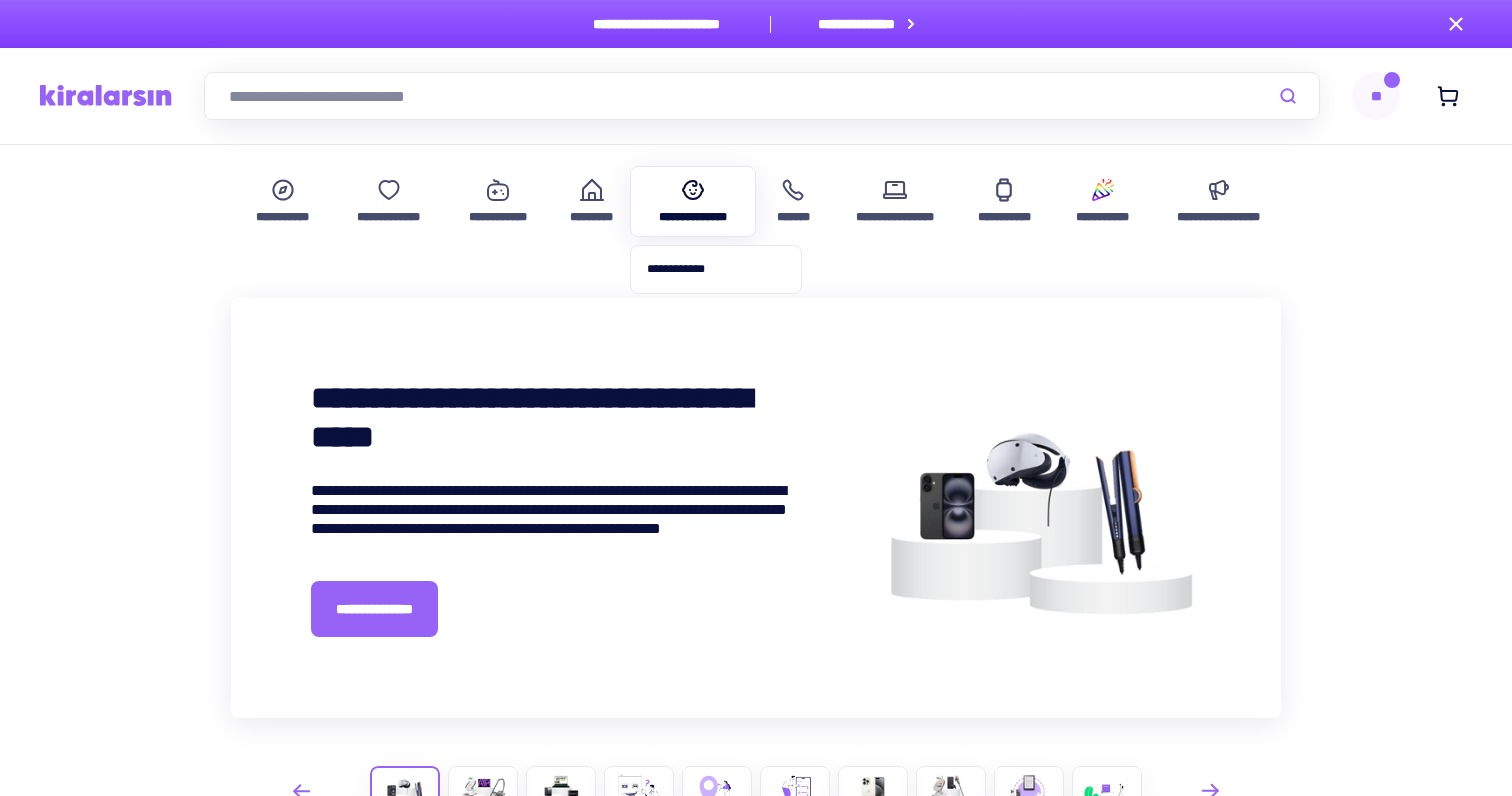 click on "**********" at bounding box center [693, 201] 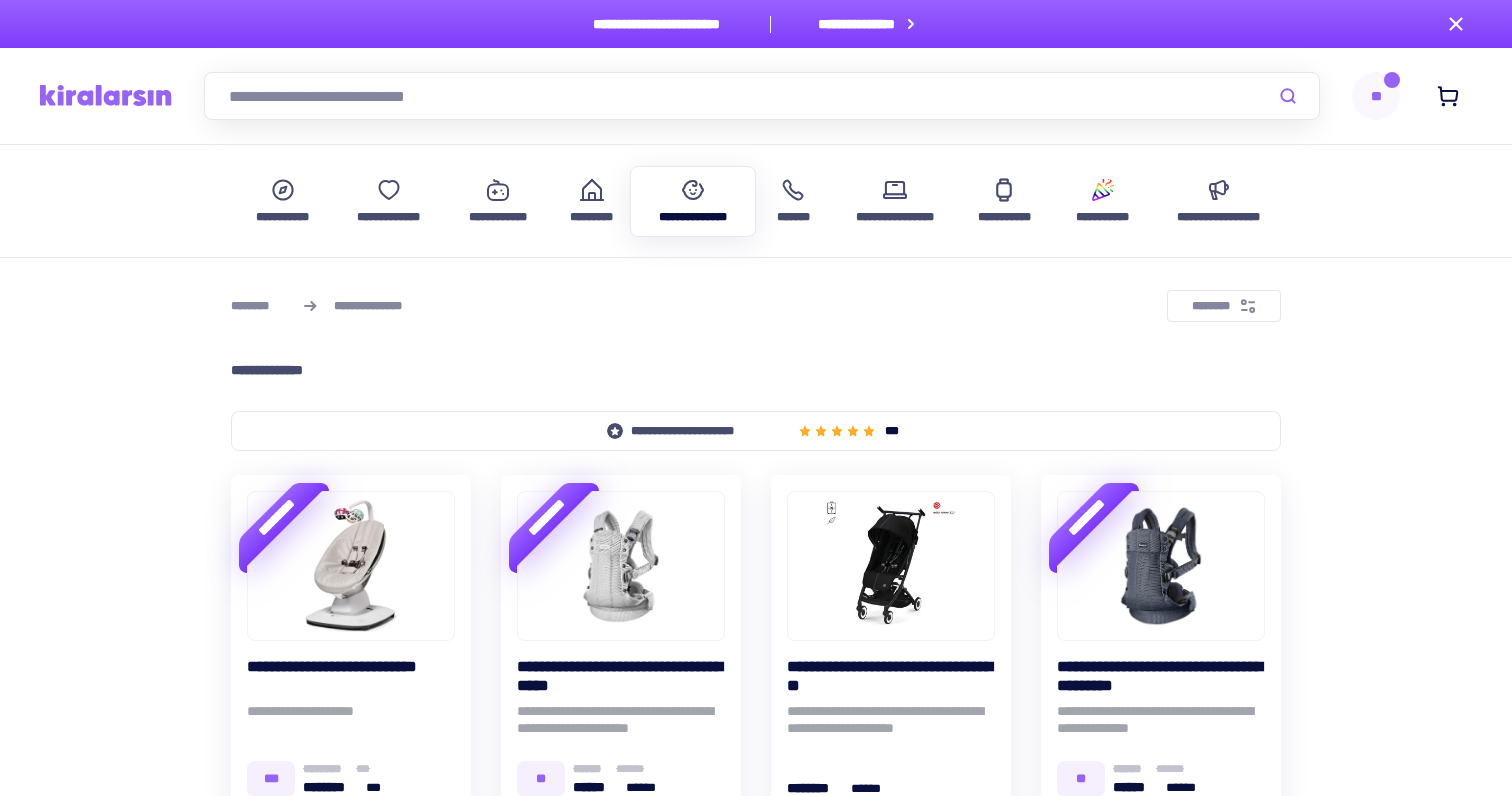 click on "**********" at bounding box center (756, 1587) 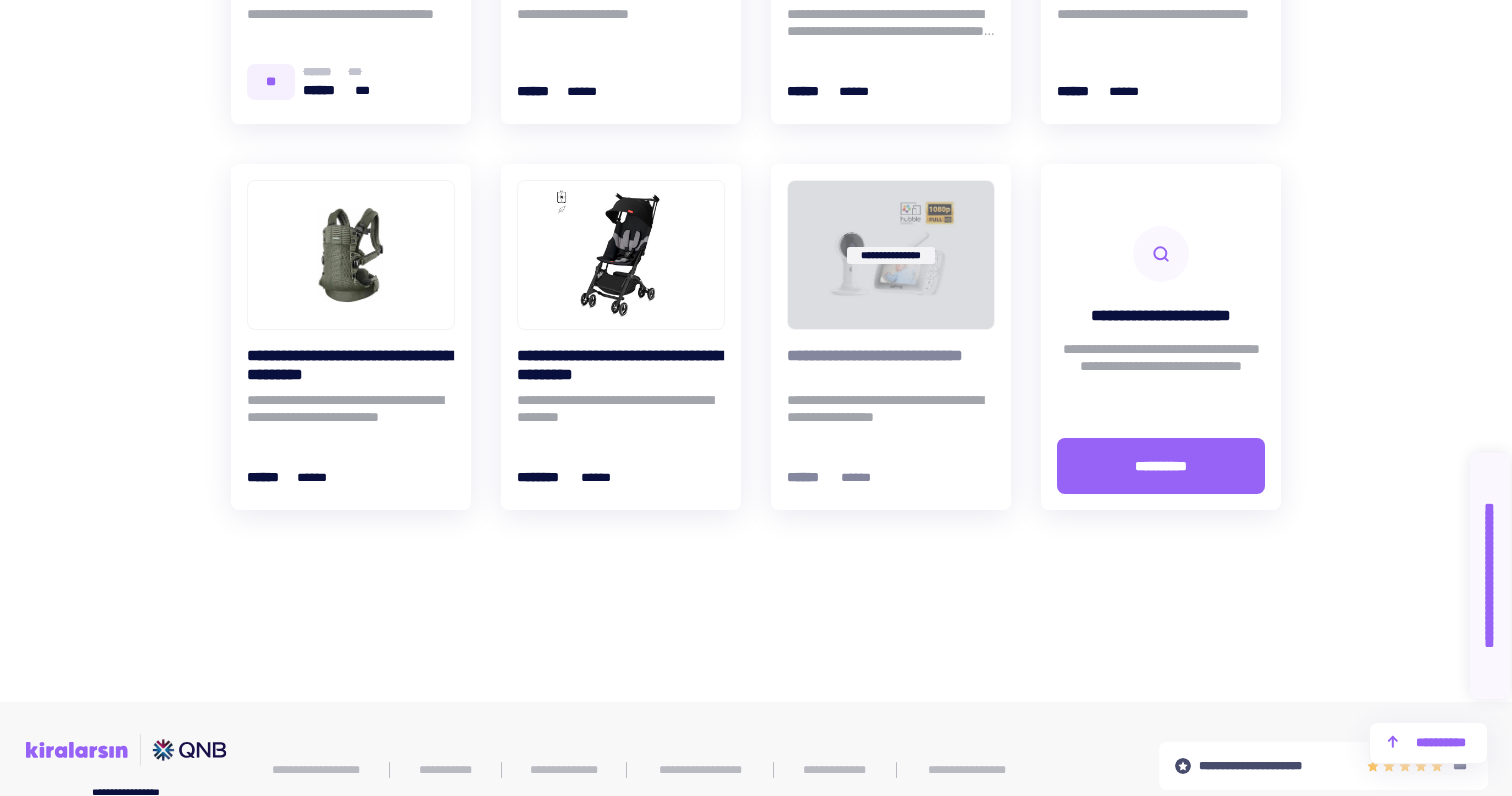 scroll, scrollTop: 2060, scrollLeft: 0, axis: vertical 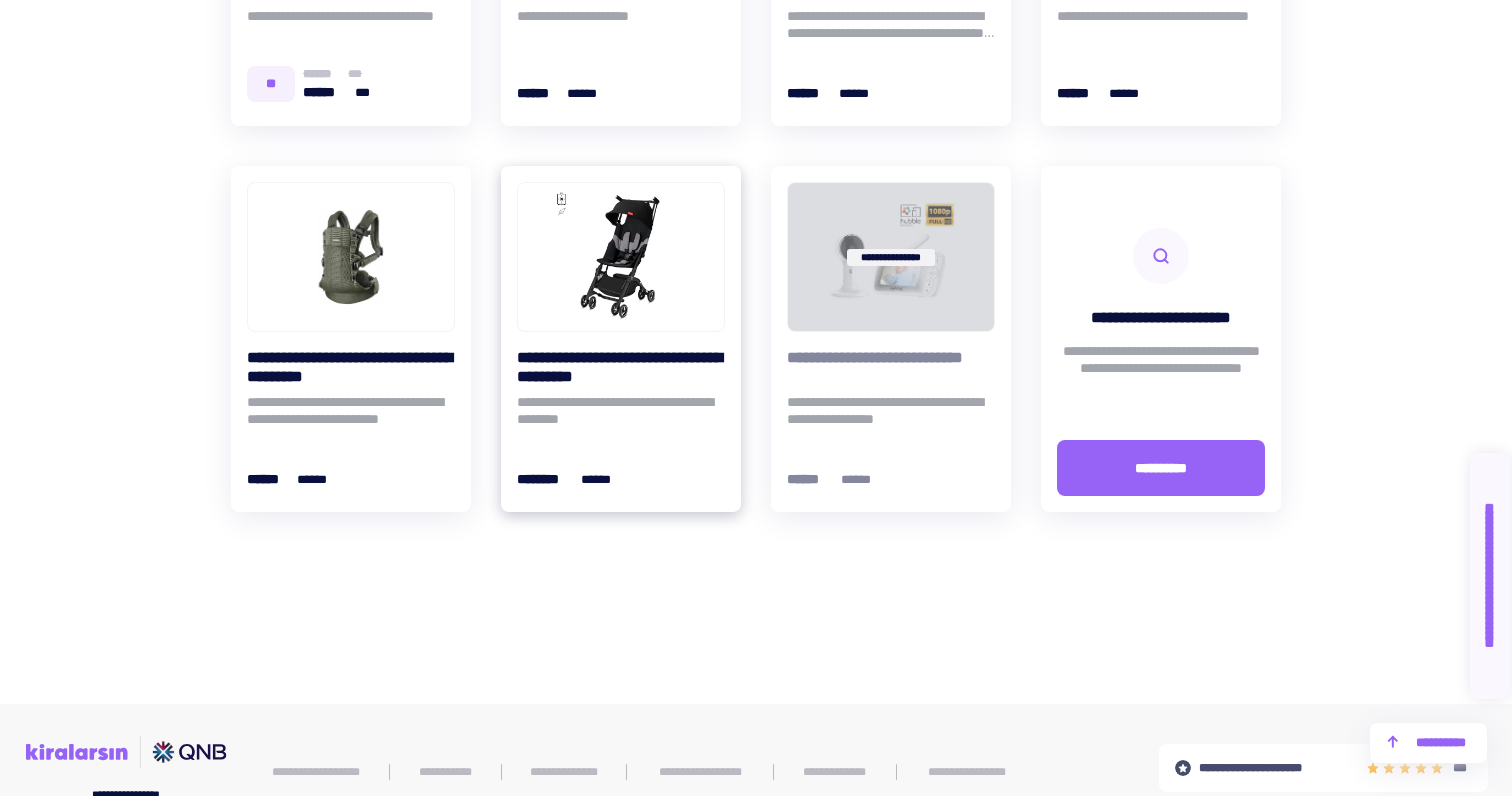 click at bounding box center [621, 257] 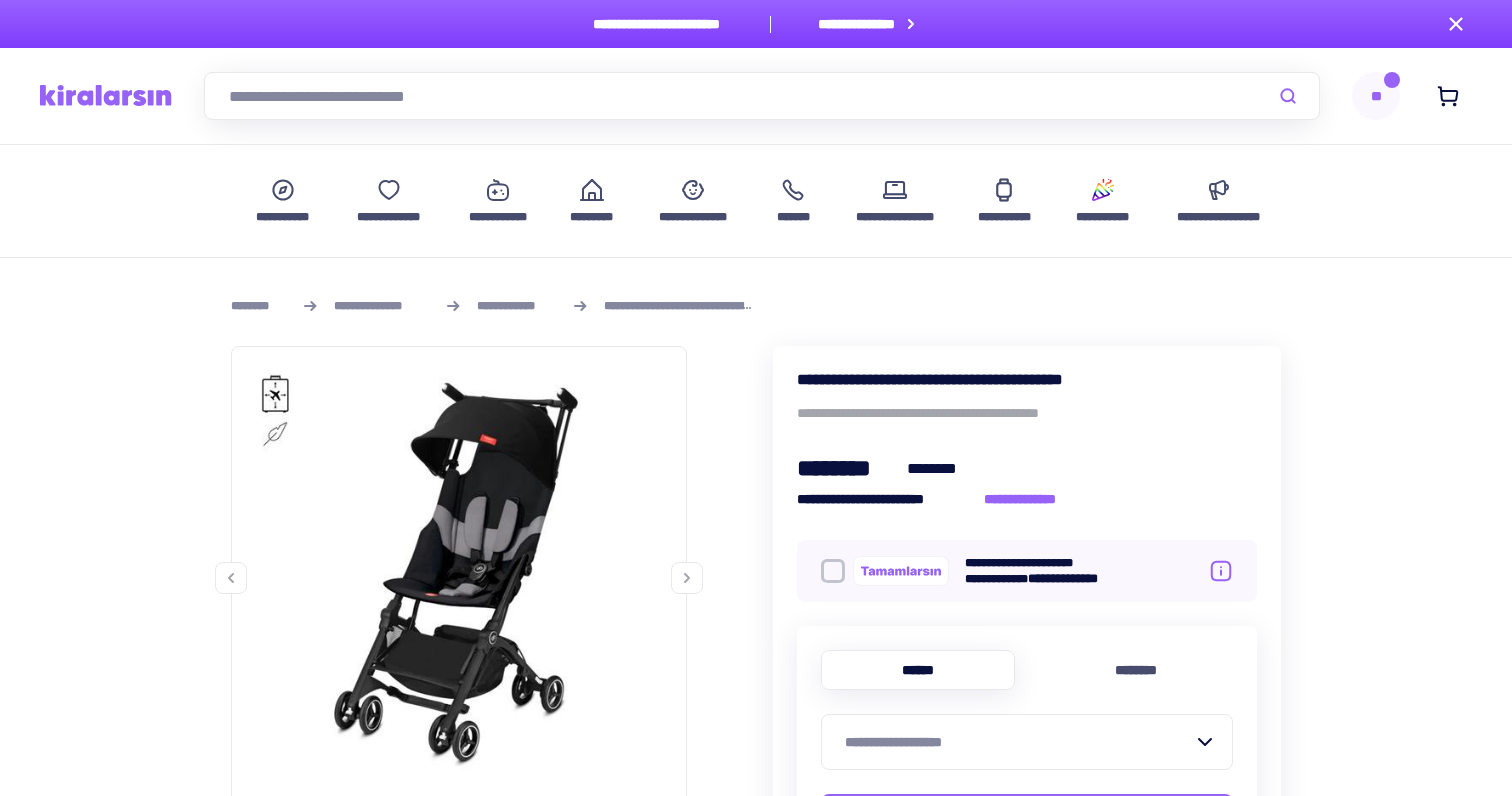 click 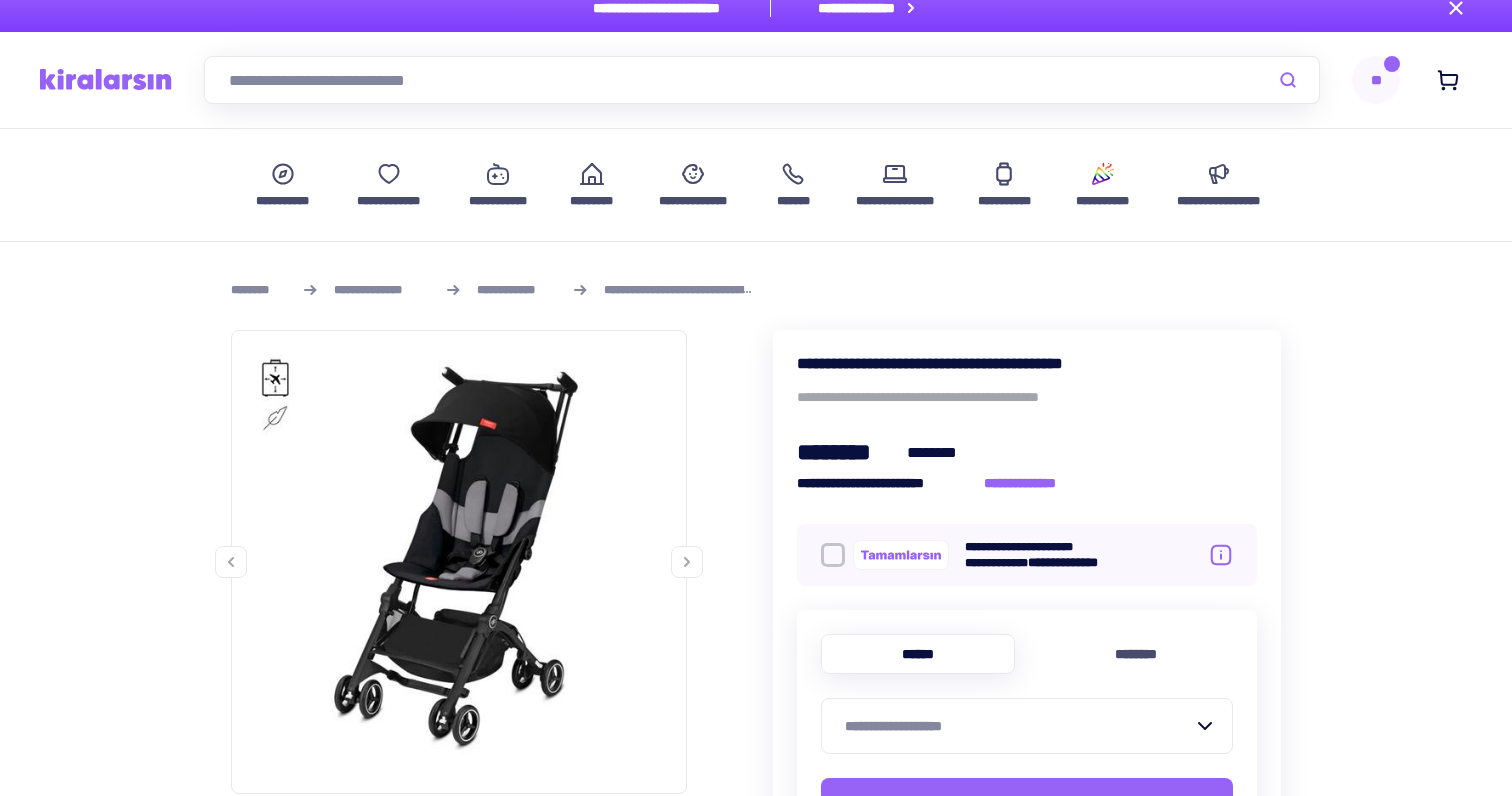 scroll, scrollTop: 18, scrollLeft: 0, axis: vertical 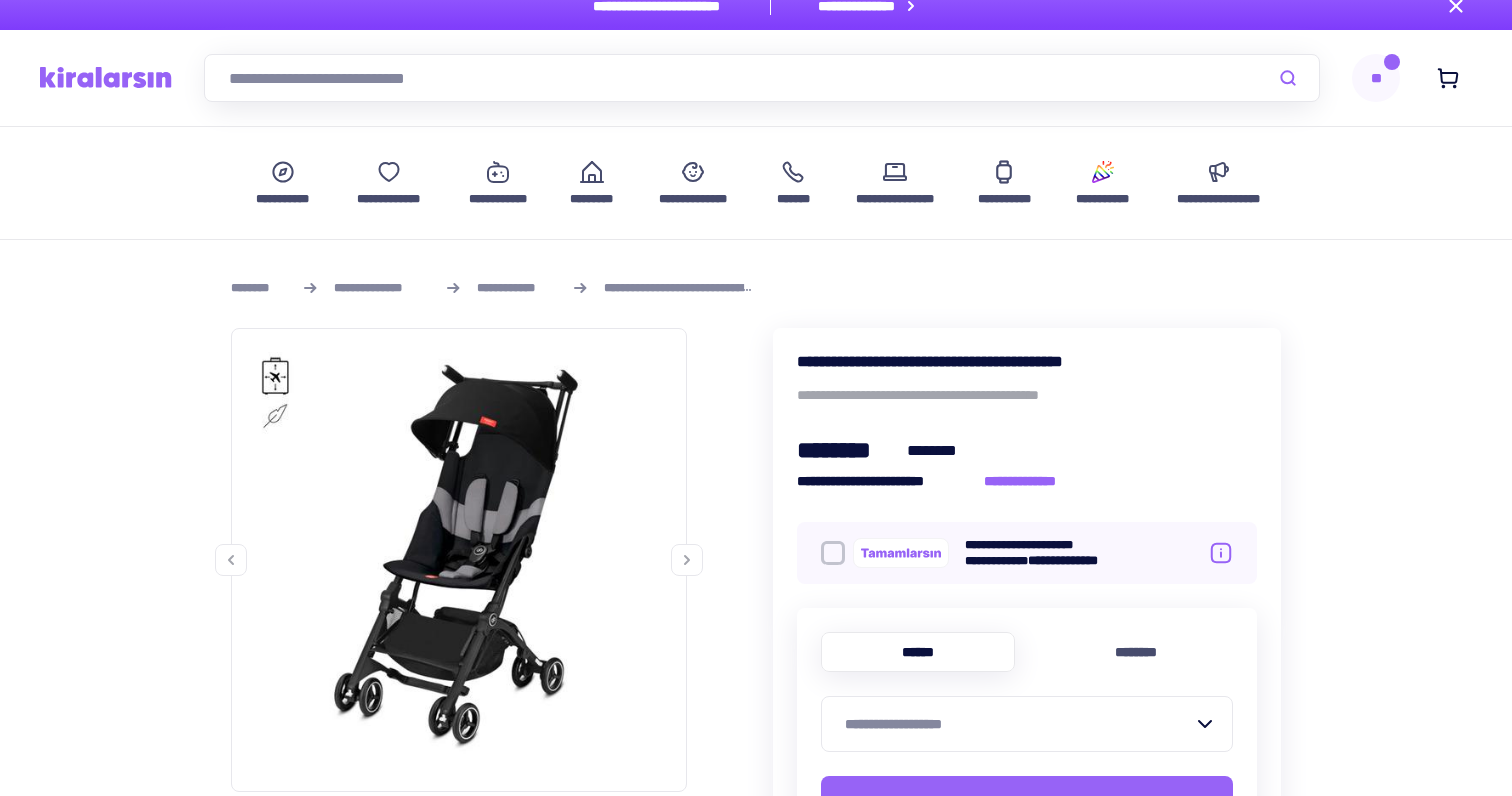 click at bounding box center (901, 553) 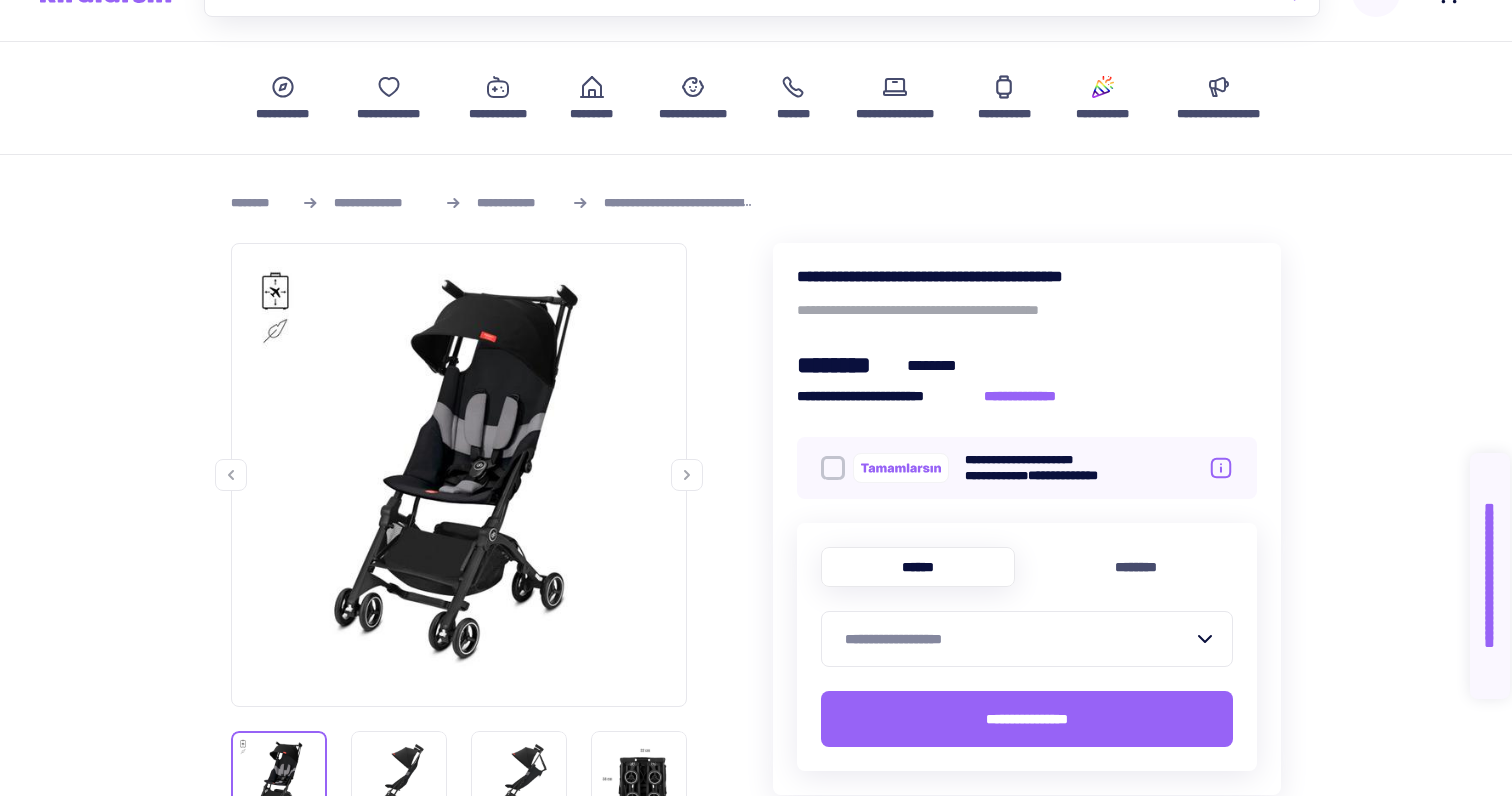 scroll, scrollTop: 102, scrollLeft: 0, axis: vertical 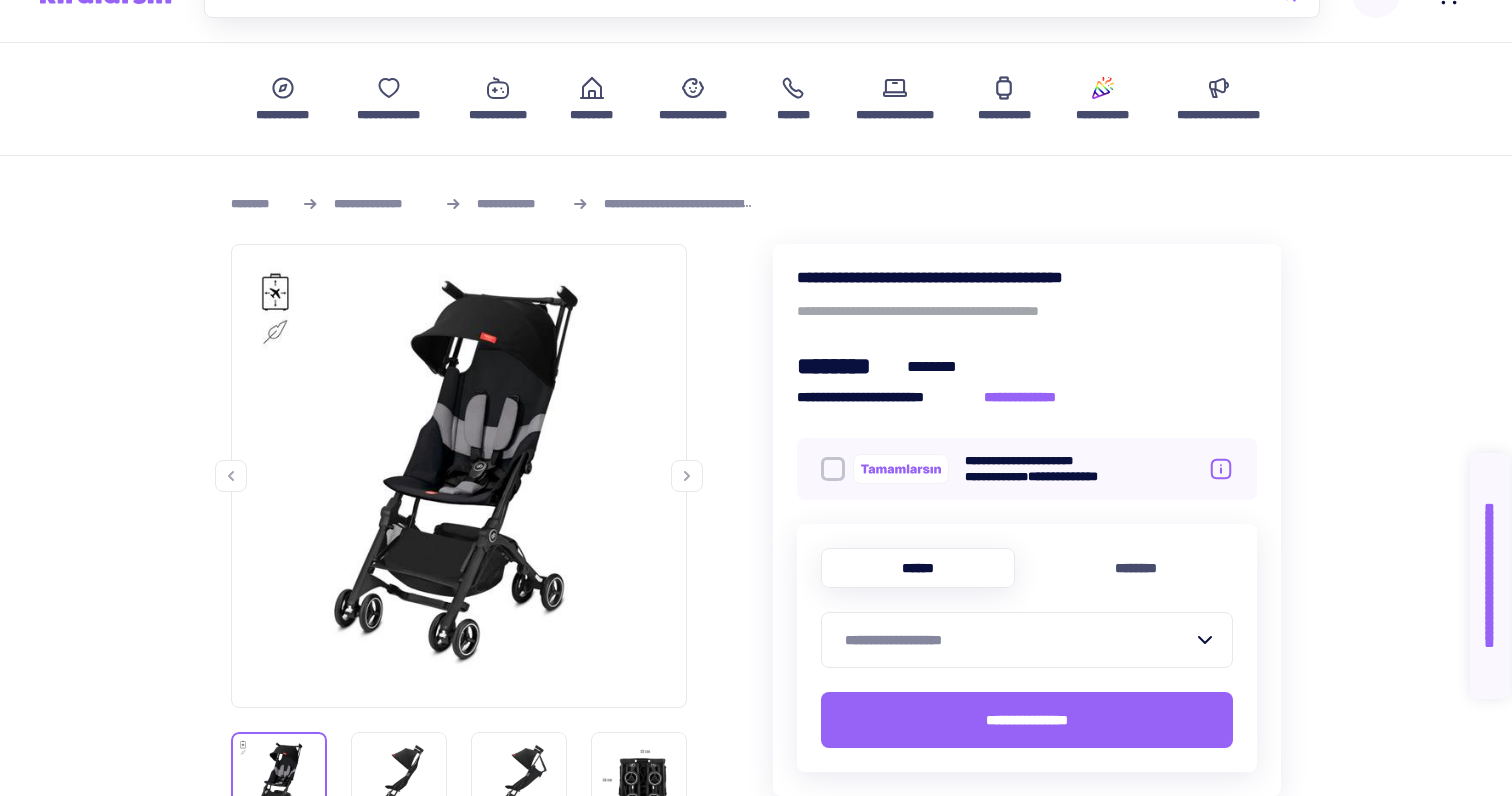 click on "**********" at bounding box center (1027, 648) 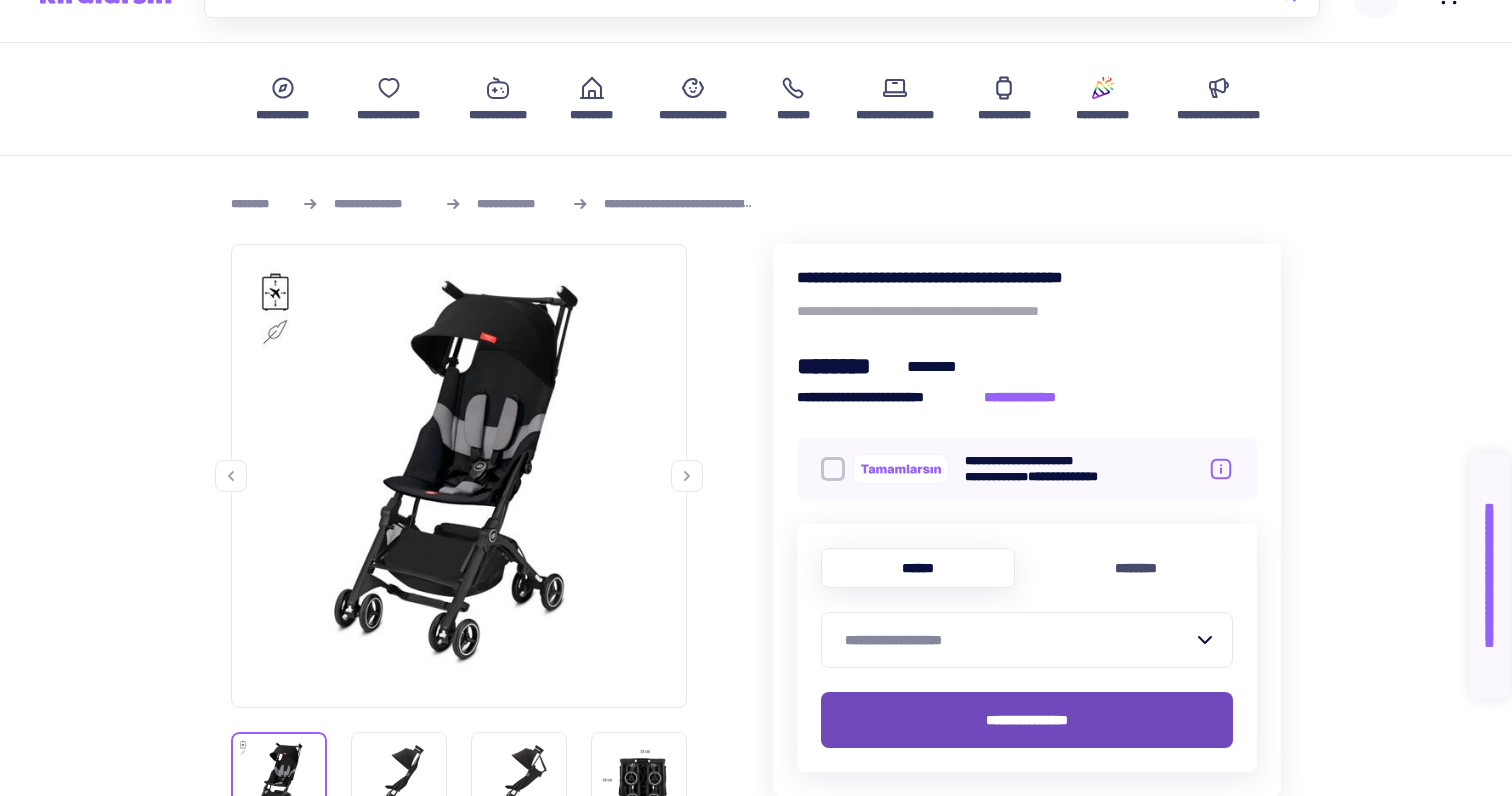click on "**********" at bounding box center (1027, 720) 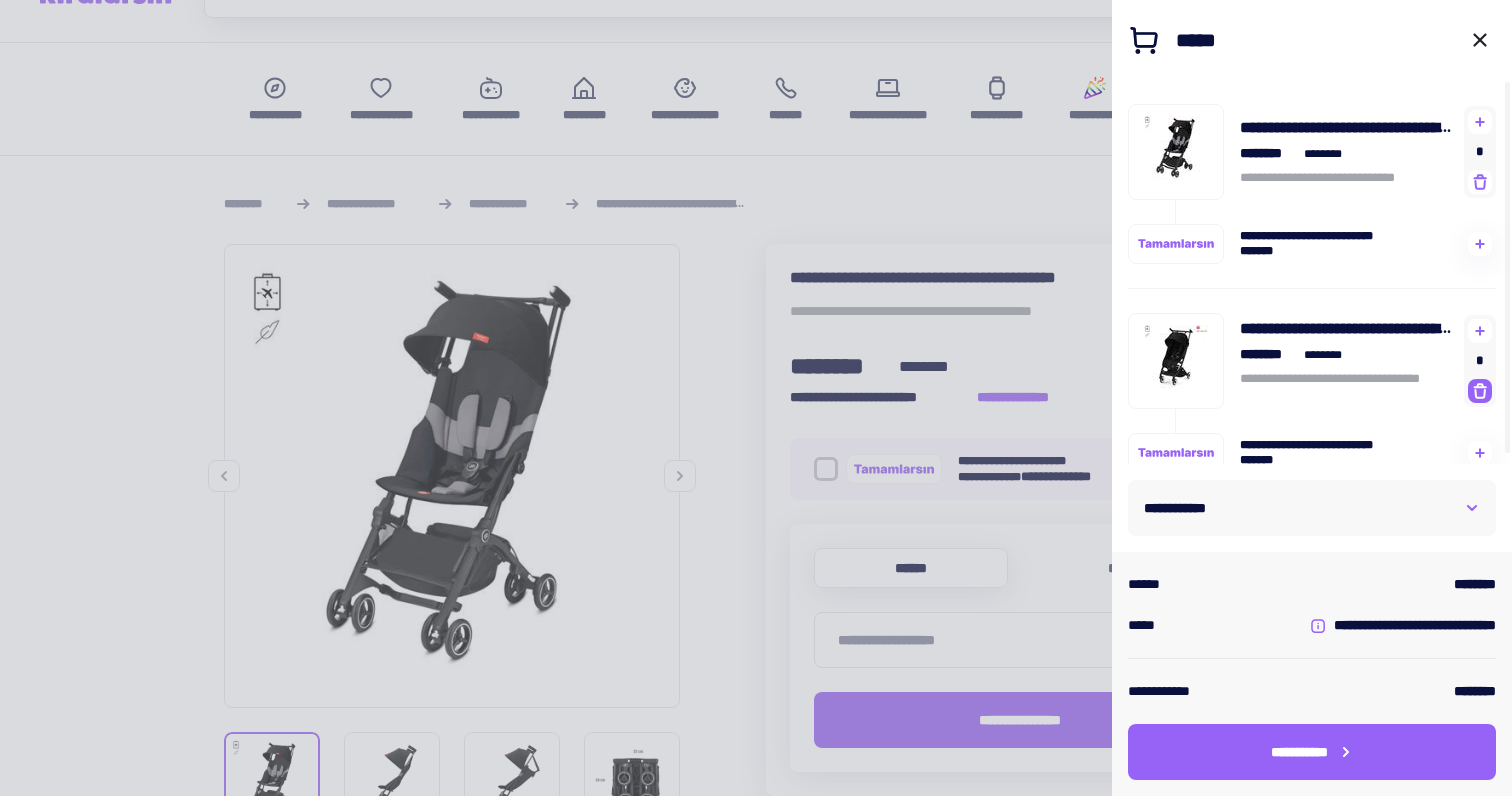 click at bounding box center (1480, 391) 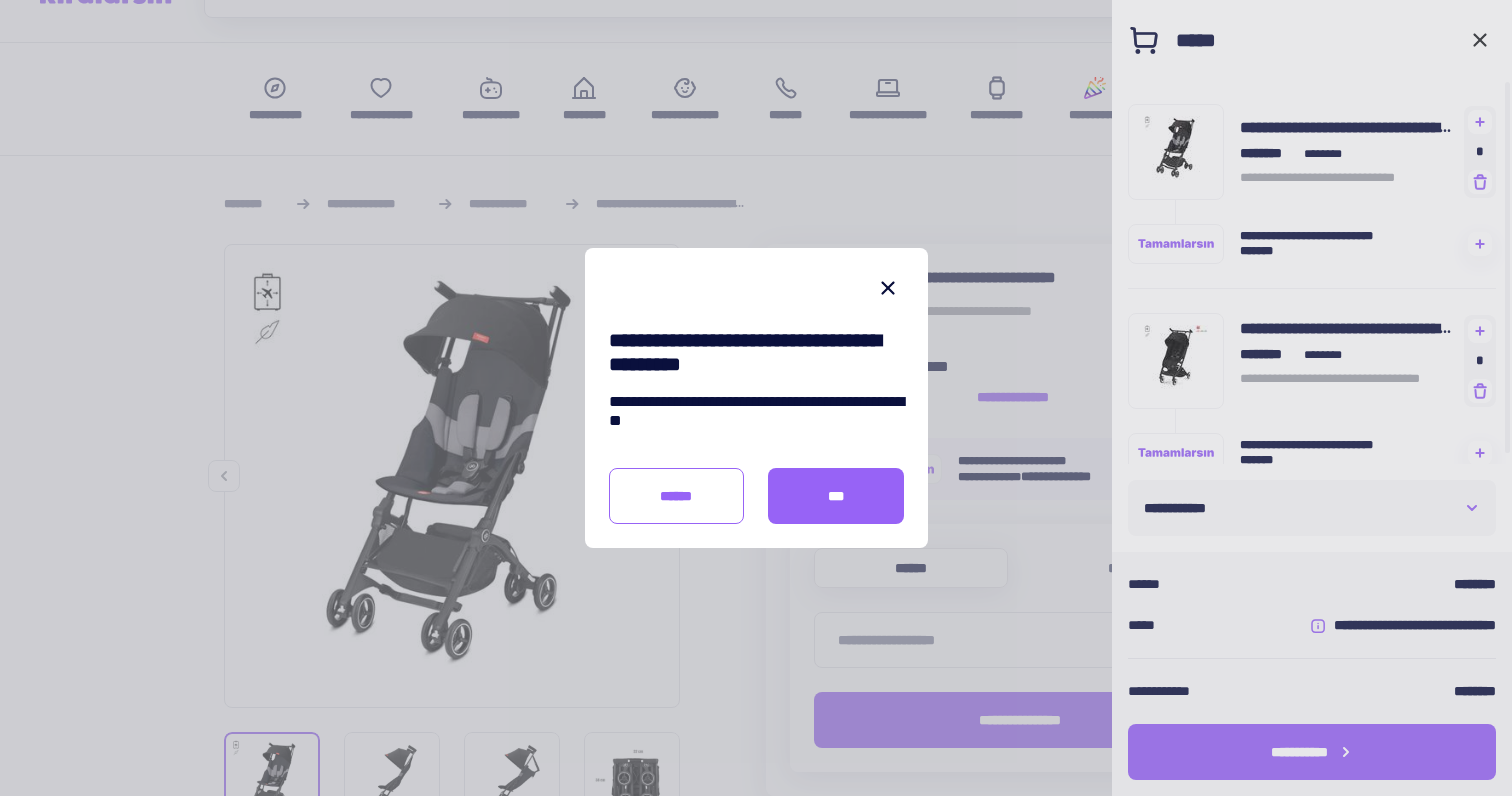 click on "***" at bounding box center (836, 496) 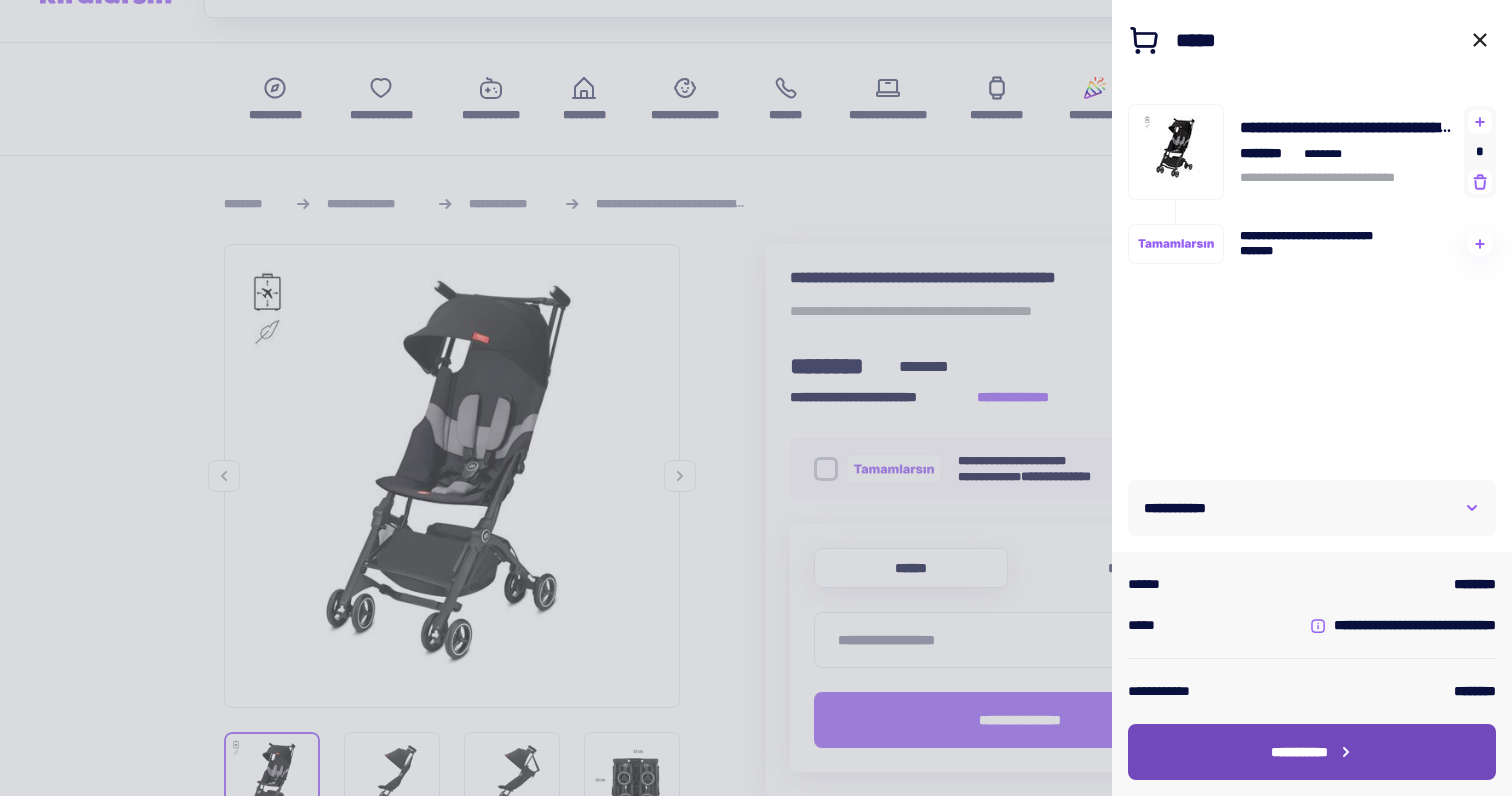 click on "**********" at bounding box center [1299, 752] 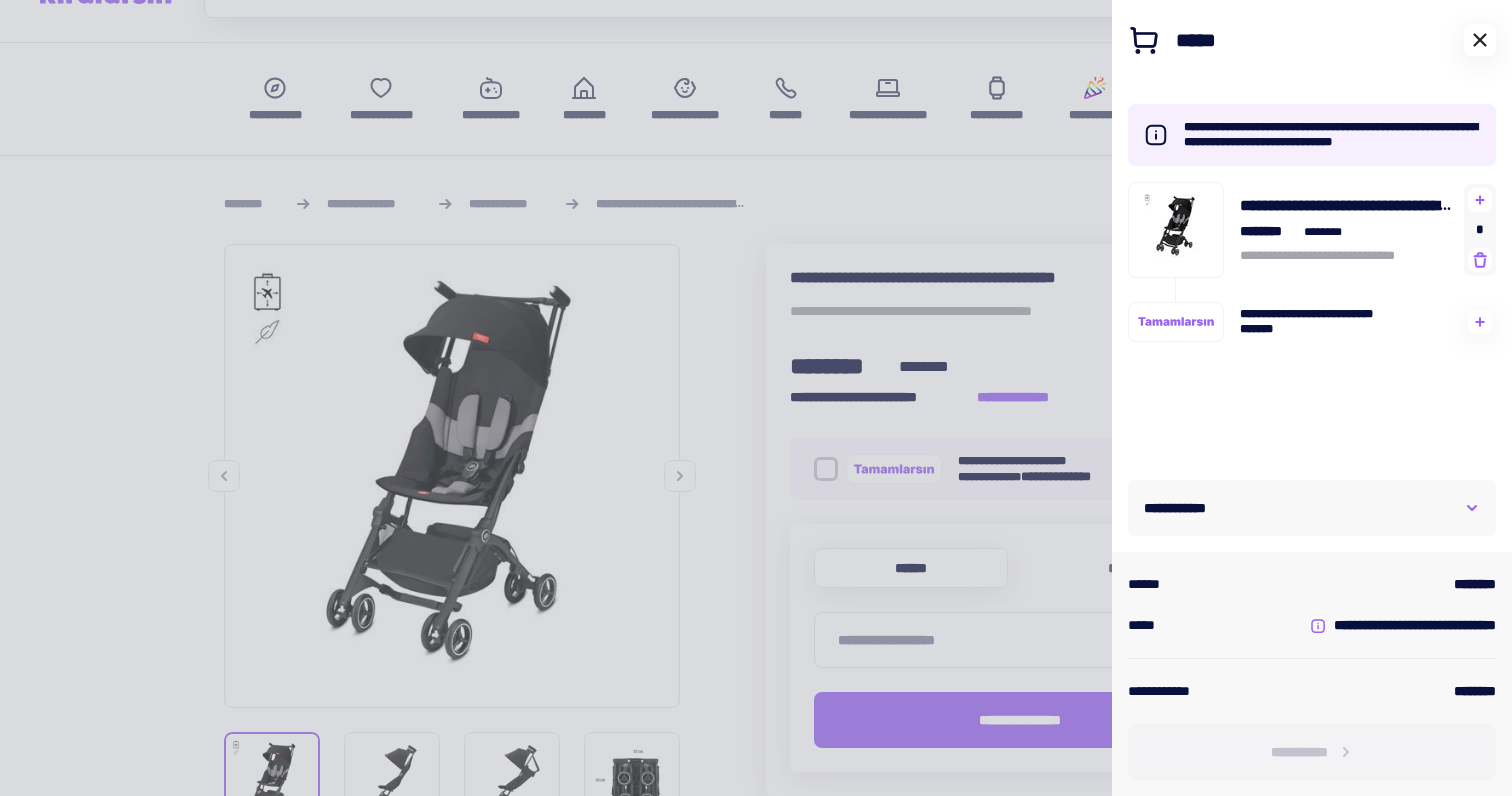 click 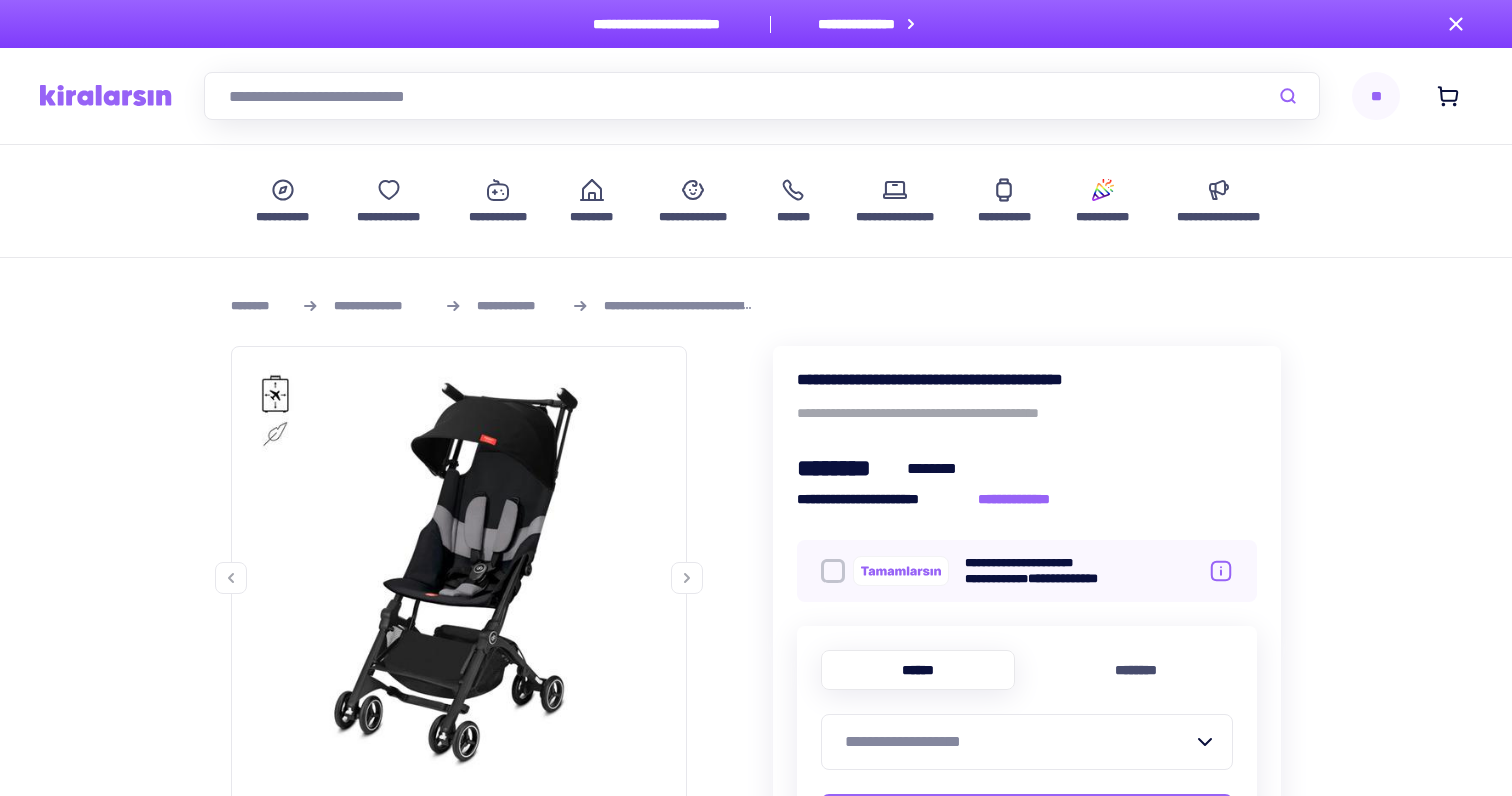 scroll, scrollTop: 0, scrollLeft: 0, axis: both 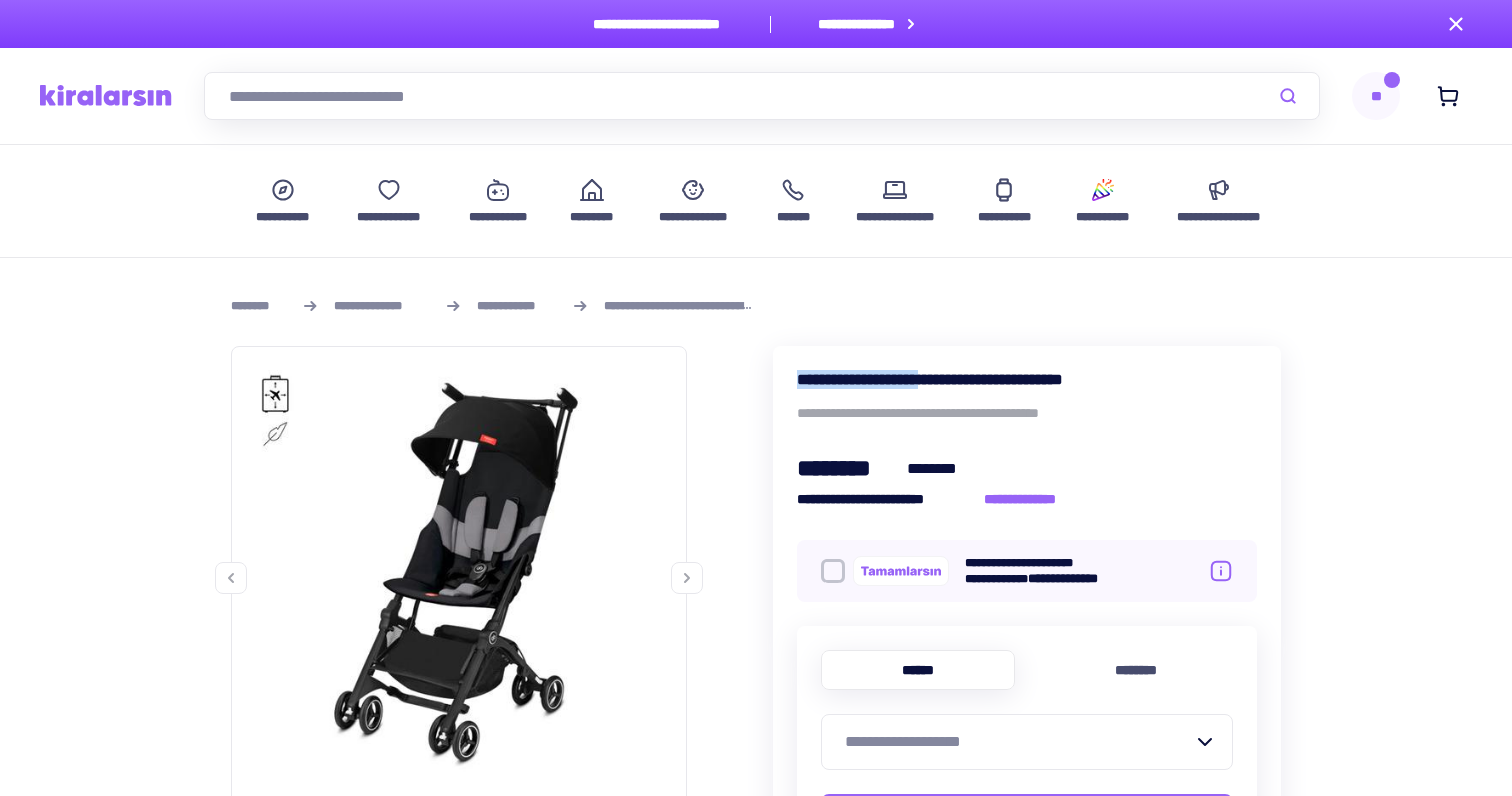 drag, startPoint x: 797, startPoint y: 379, endPoint x: 980, endPoint y: 375, distance: 183.04372 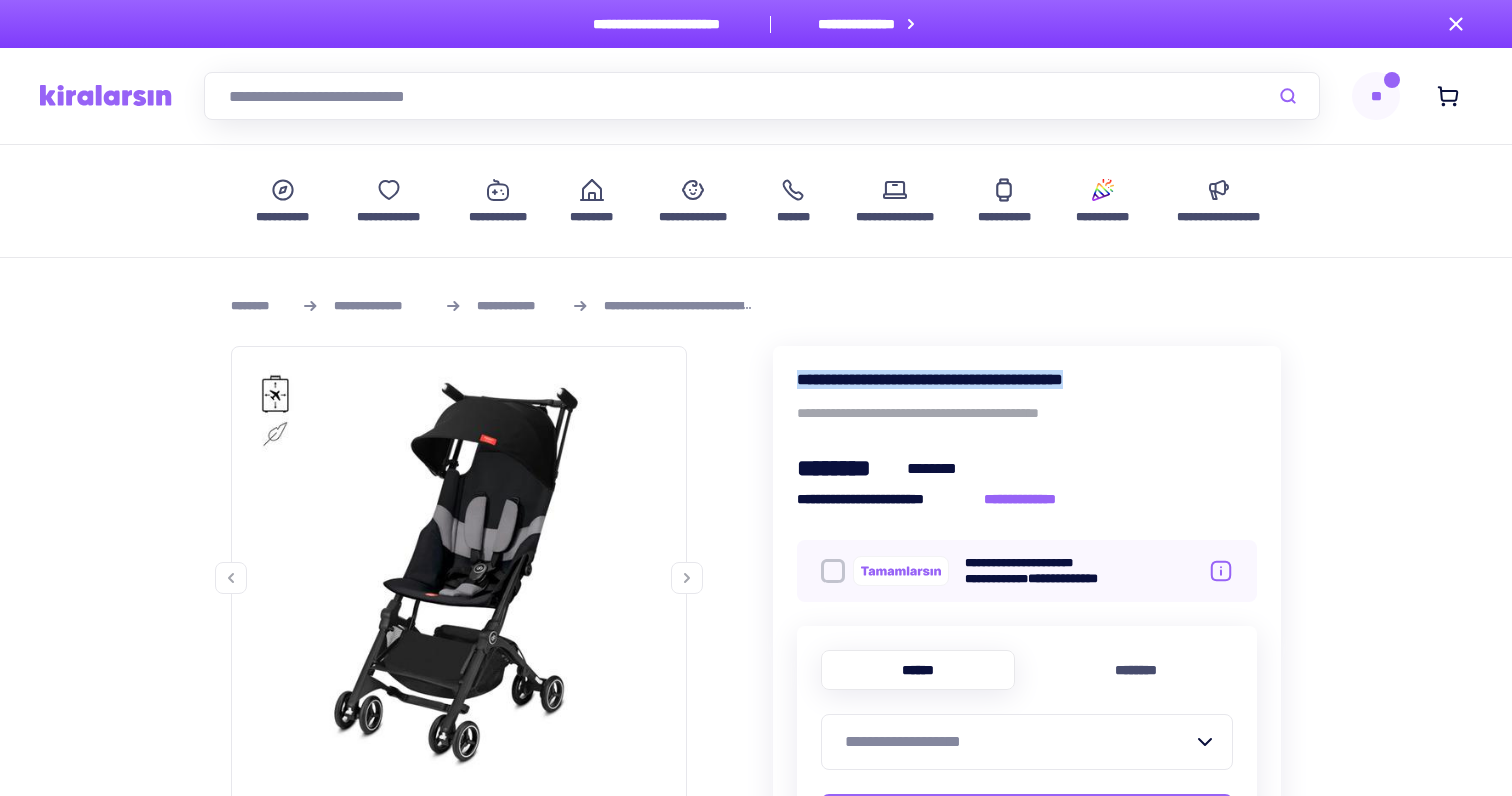 drag, startPoint x: 801, startPoint y: 379, endPoint x: 1240, endPoint y: 388, distance: 439.09225 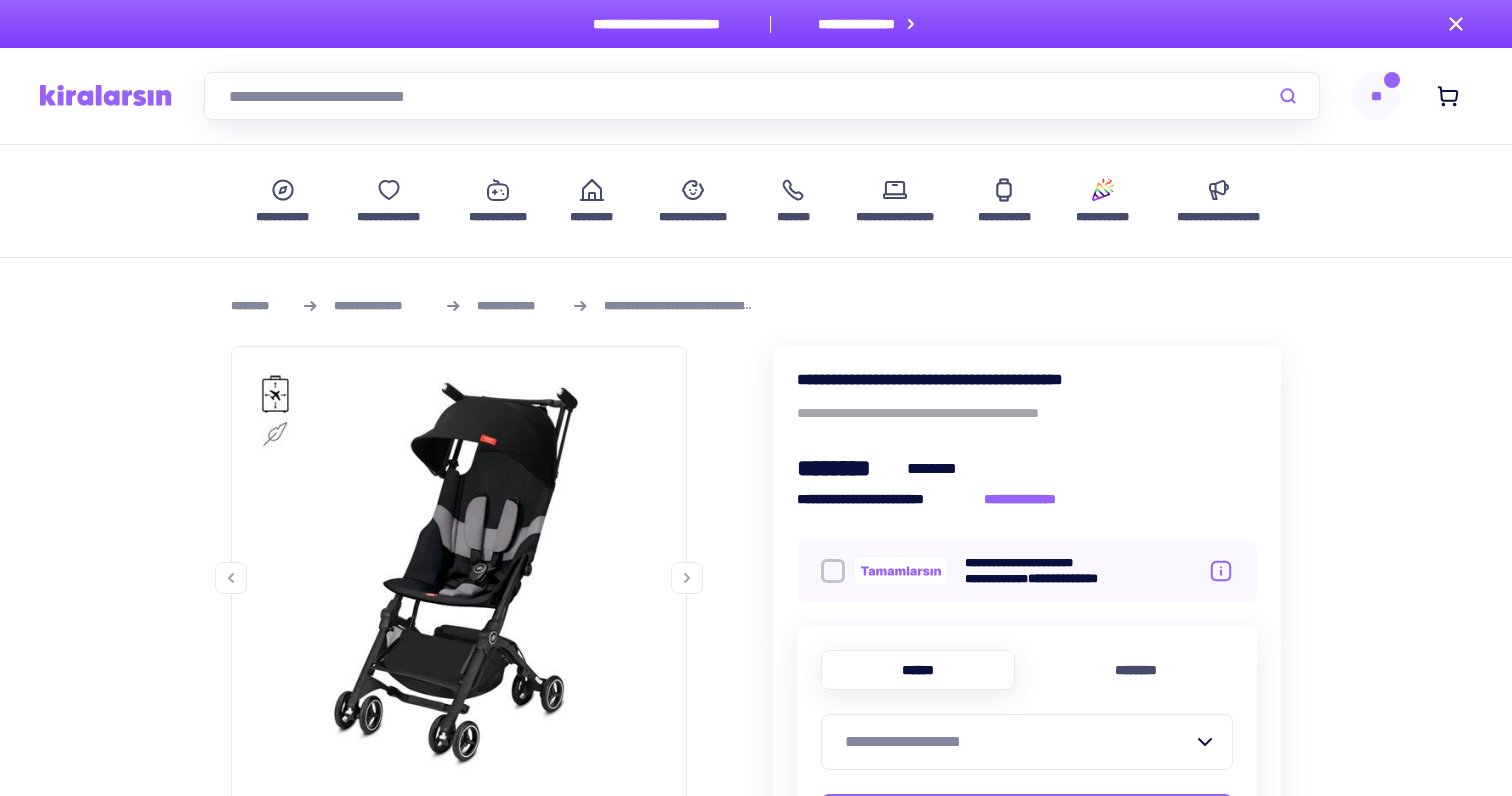 click at bounding box center [762, 96] 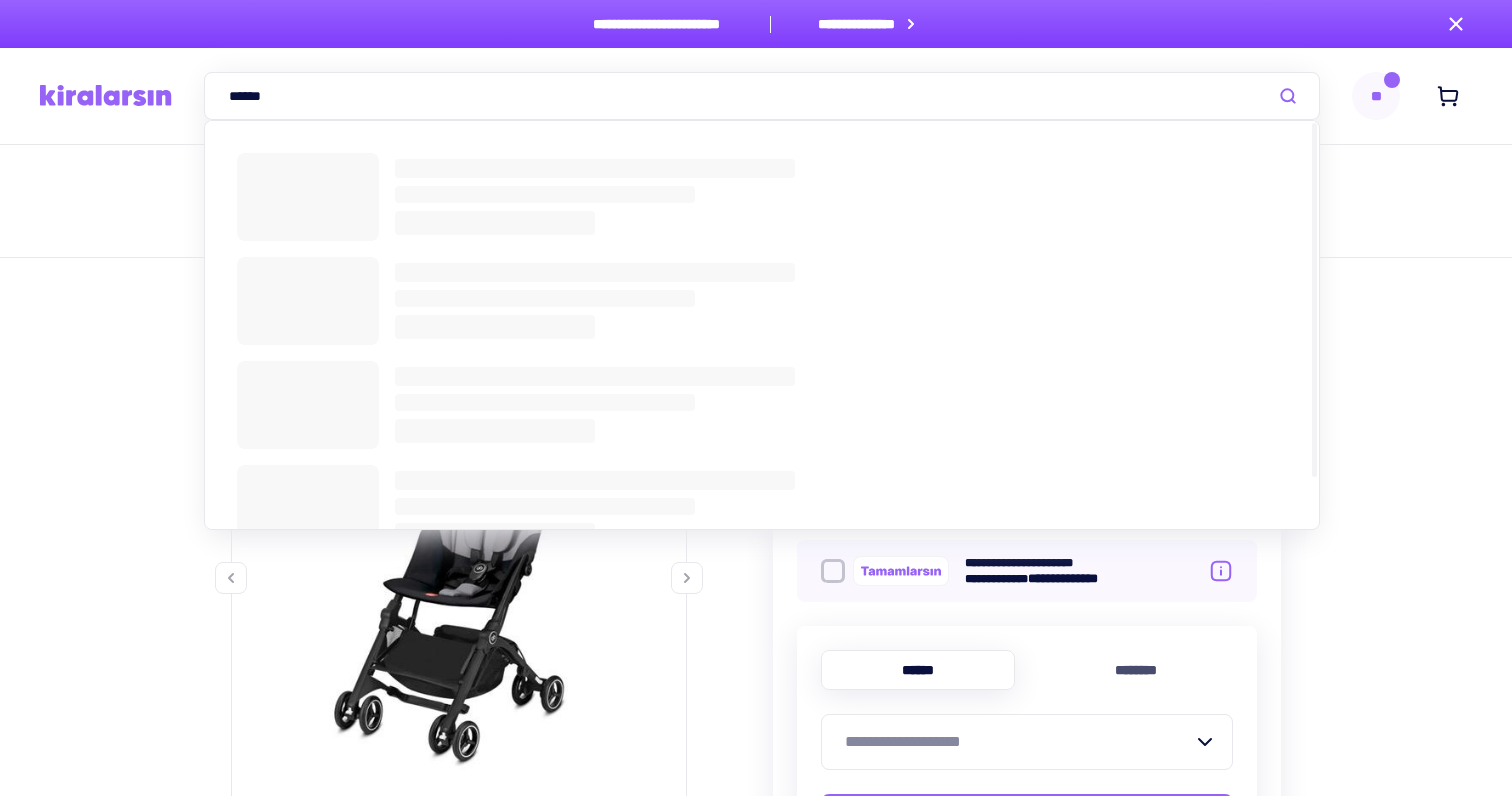 type on "*****" 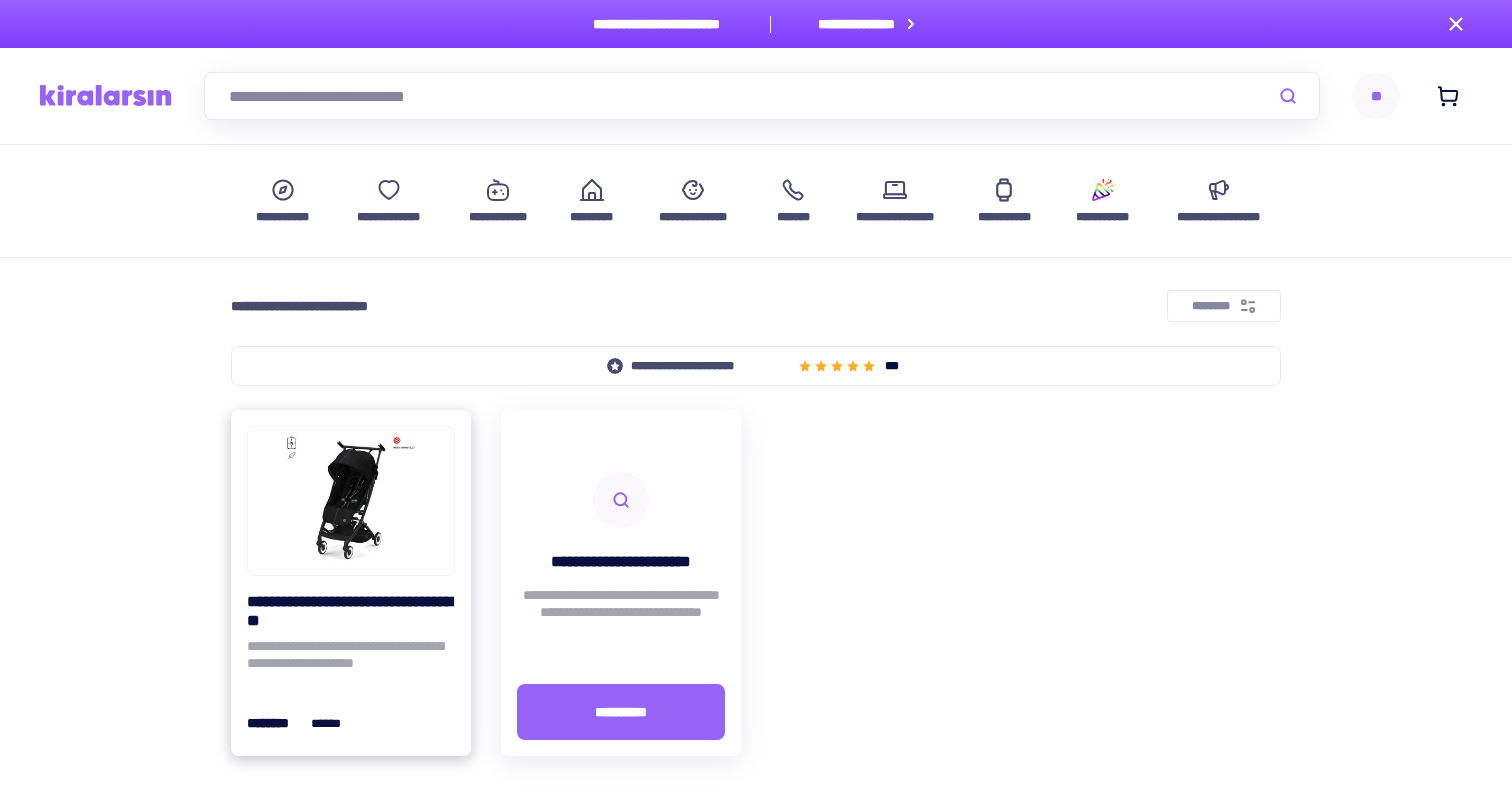 scroll, scrollTop: 0, scrollLeft: 0, axis: both 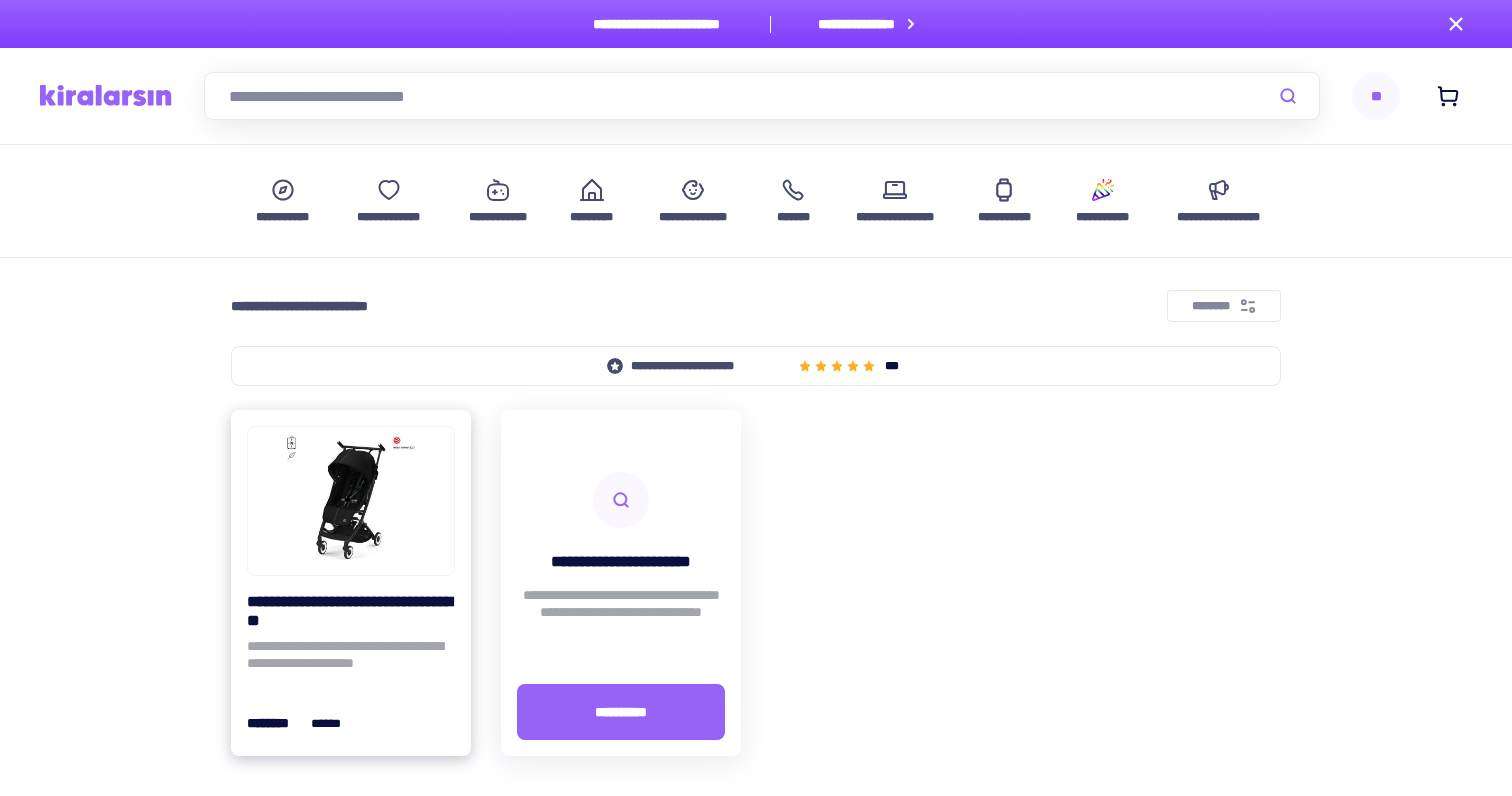 click at bounding box center (351, 501) 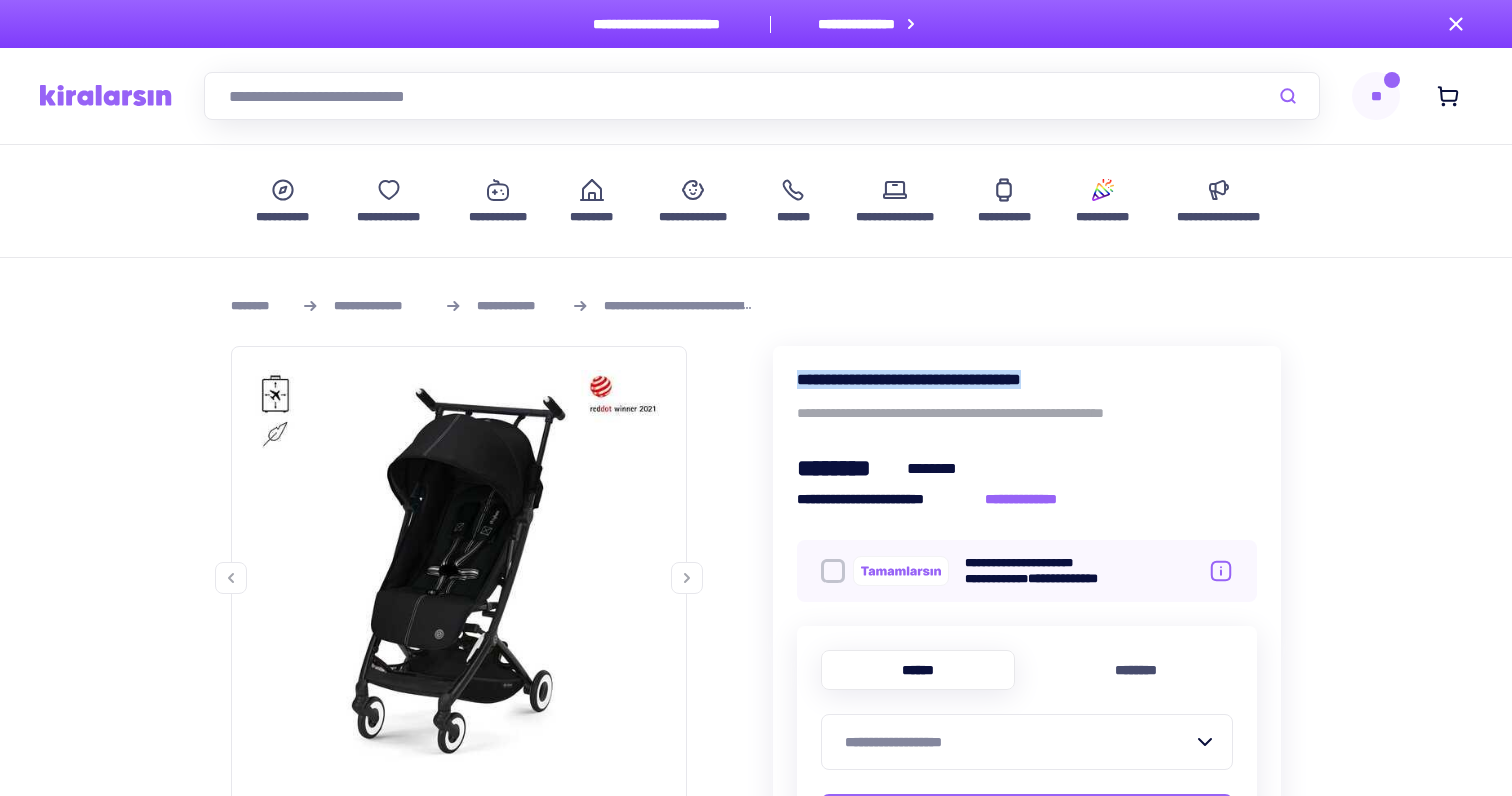 drag, startPoint x: 799, startPoint y: 380, endPoint x: 1144, endPoint y: 386, distance: 345.0522 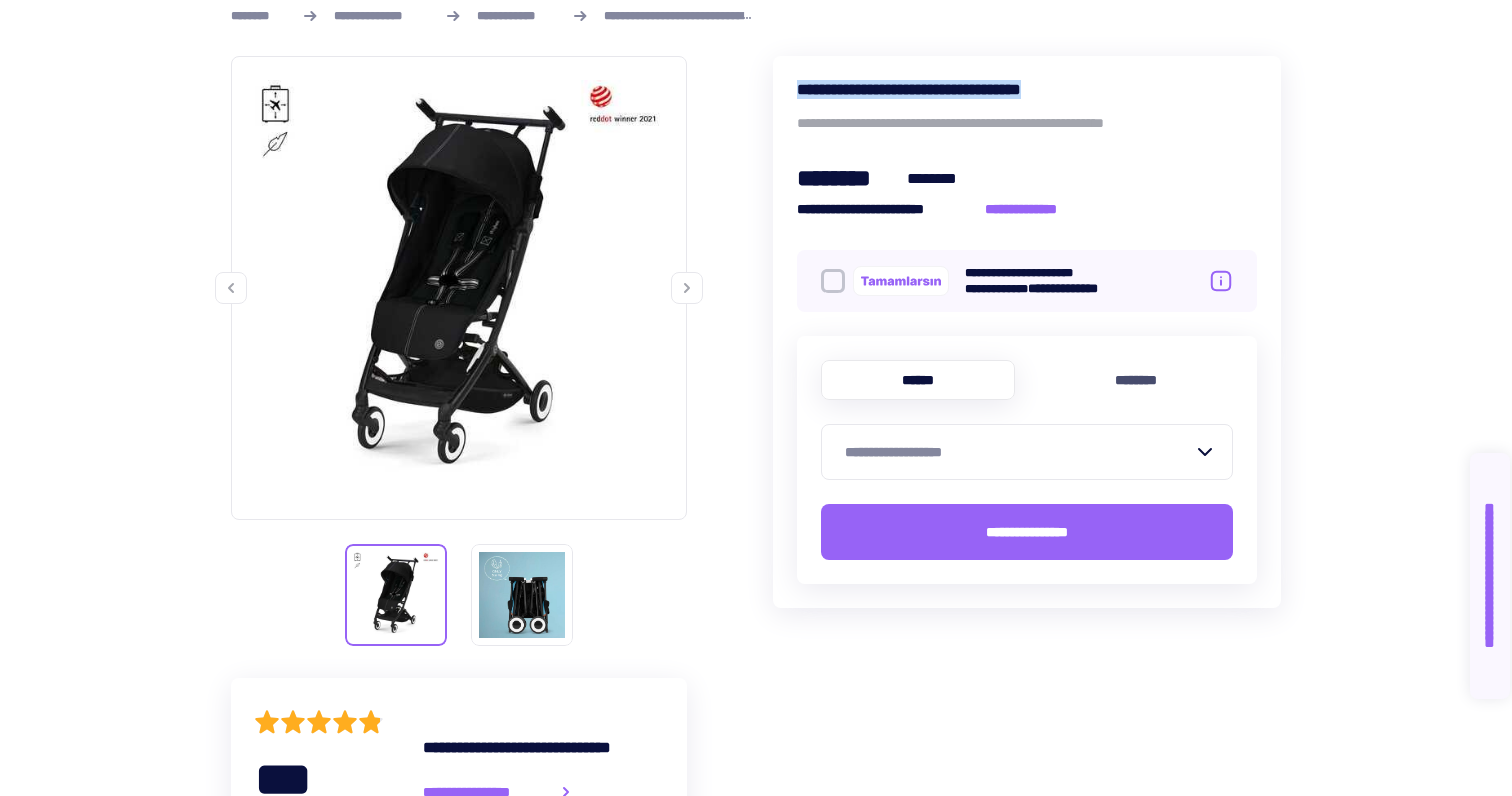 scroll, scrollTop: 292, scrollLeft: 0, axis: vertical 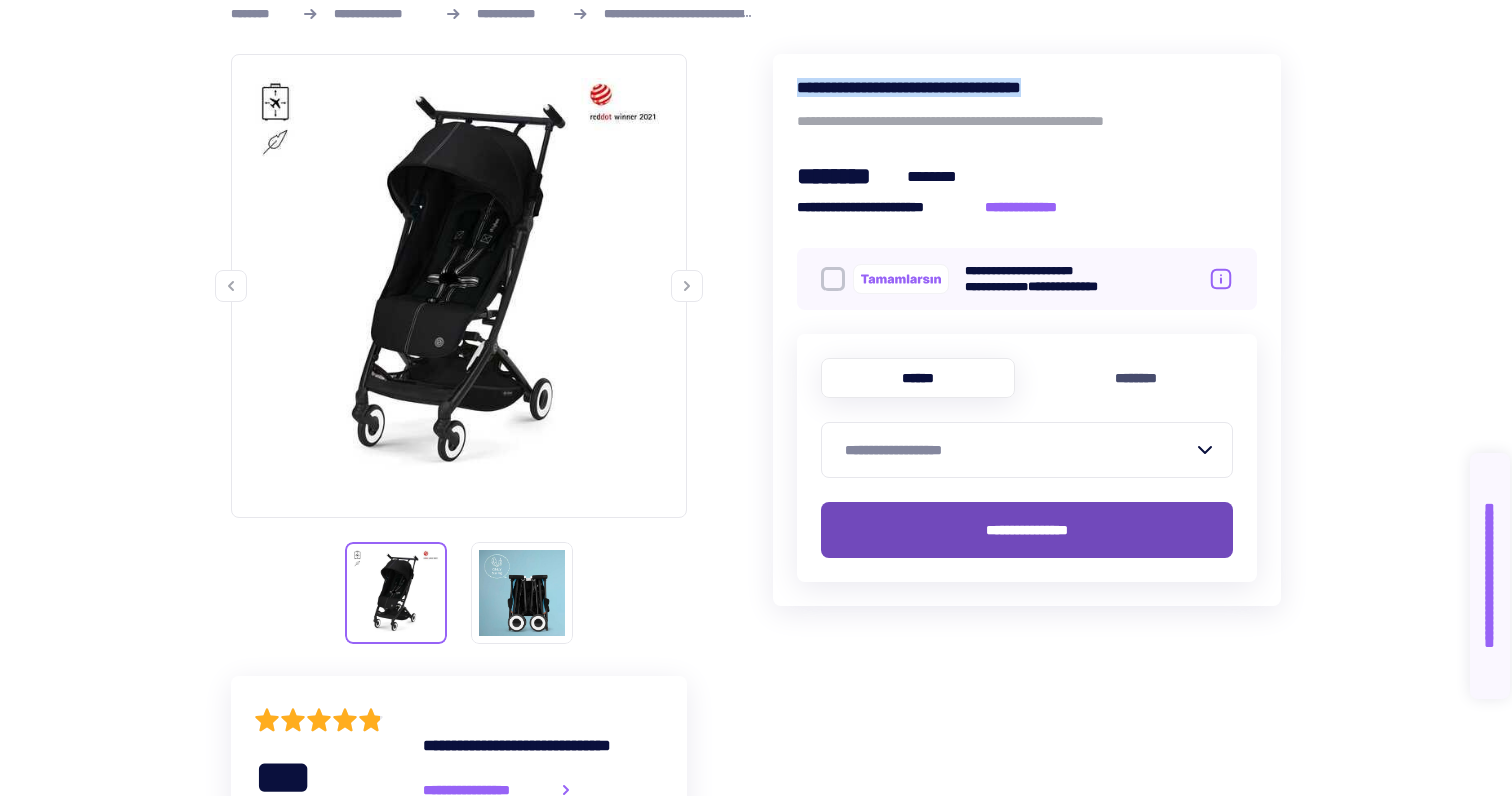 click on "**********" at bounding box center (1027, 530) 